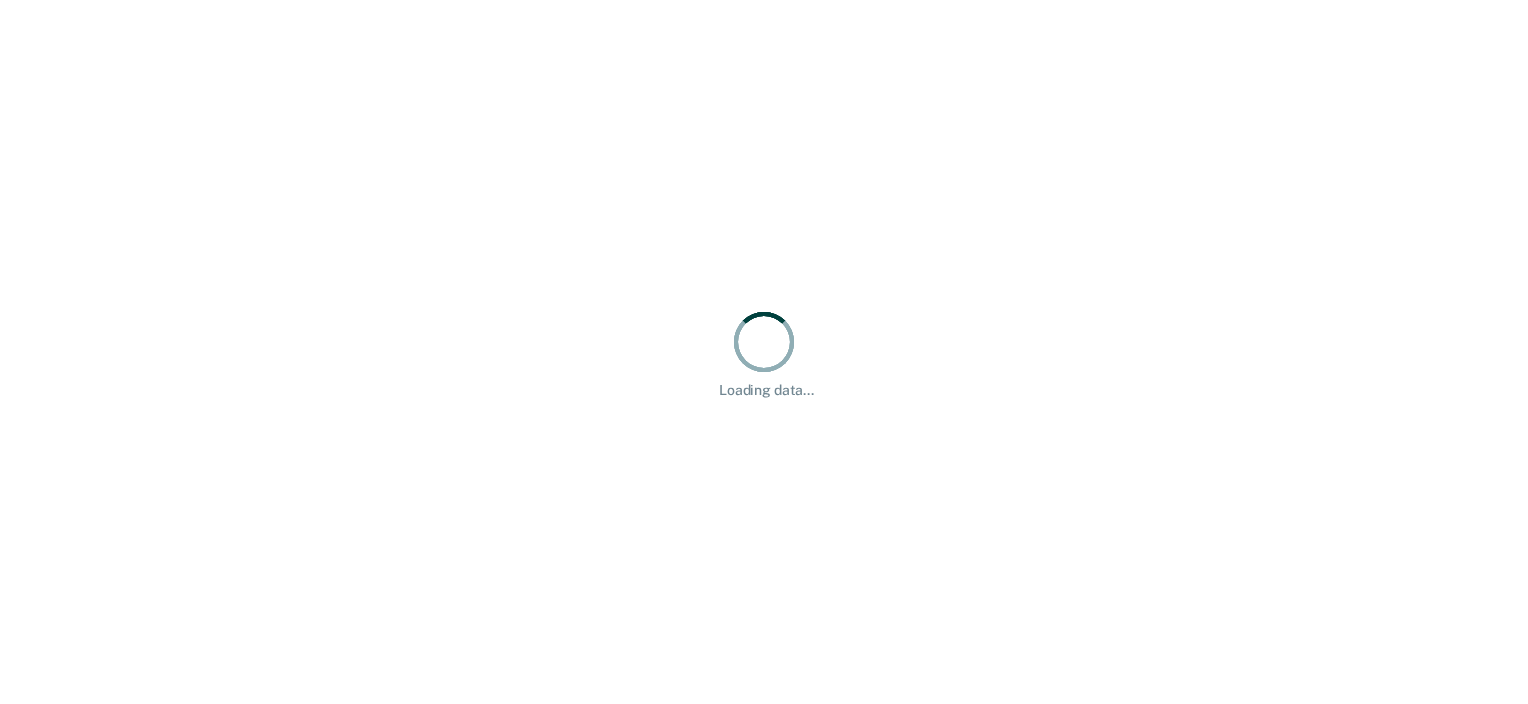 scroll, scrollTop: 0, scrollLeft: 0, axis: both 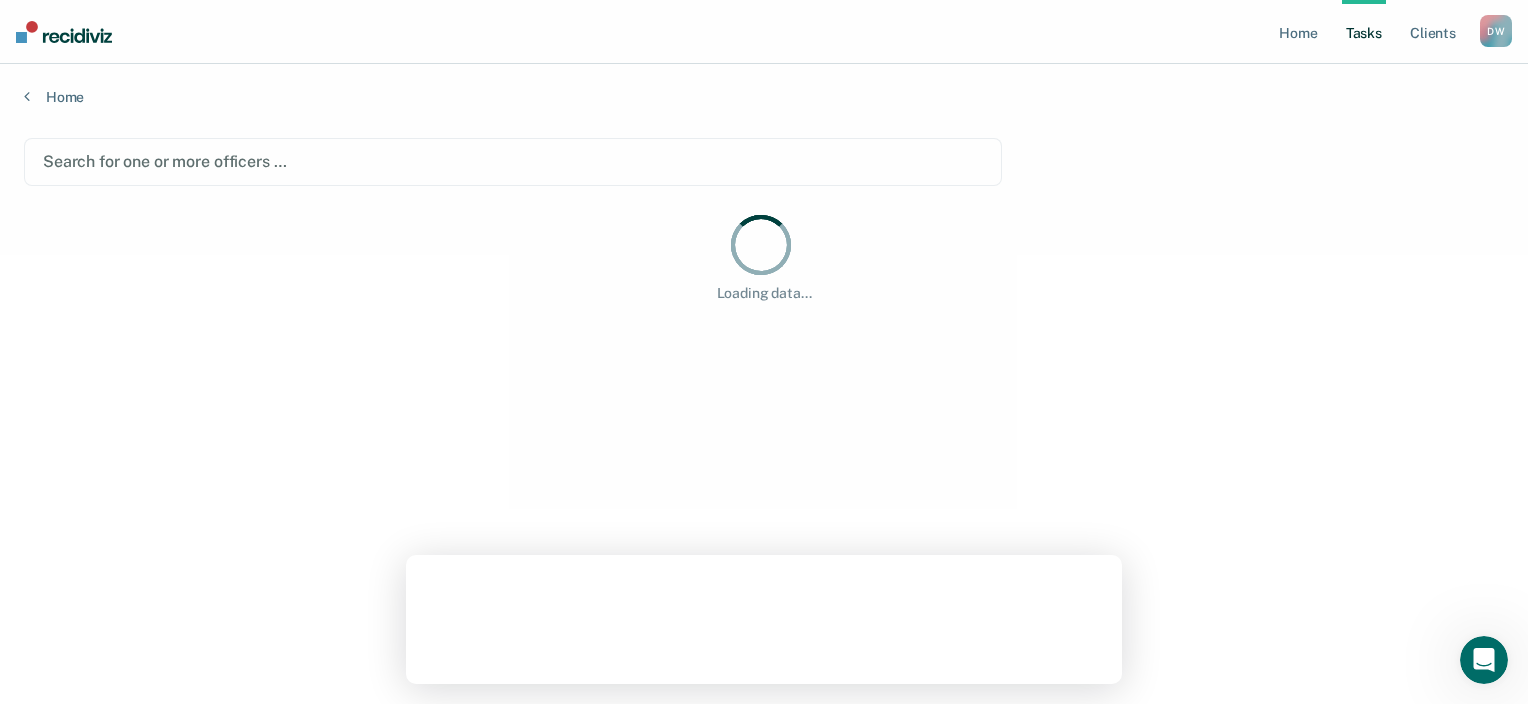 click on "Home Tasks Client s [PERSON_NAME] [PERSON_NAME] Profile How it works Log Out" at bounding box center (764, 32) 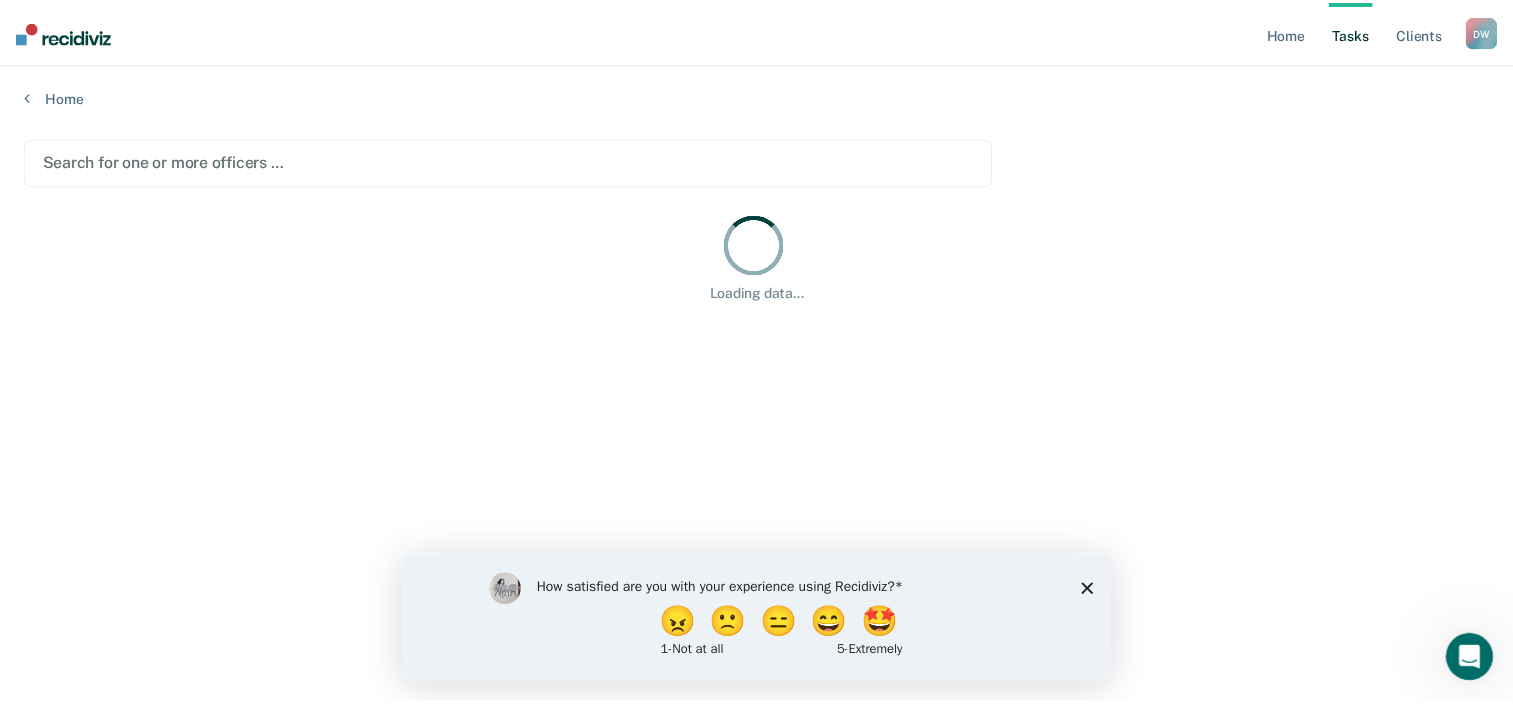 scroll, scrollTop: 0, scrollLeft: 0, axis: both 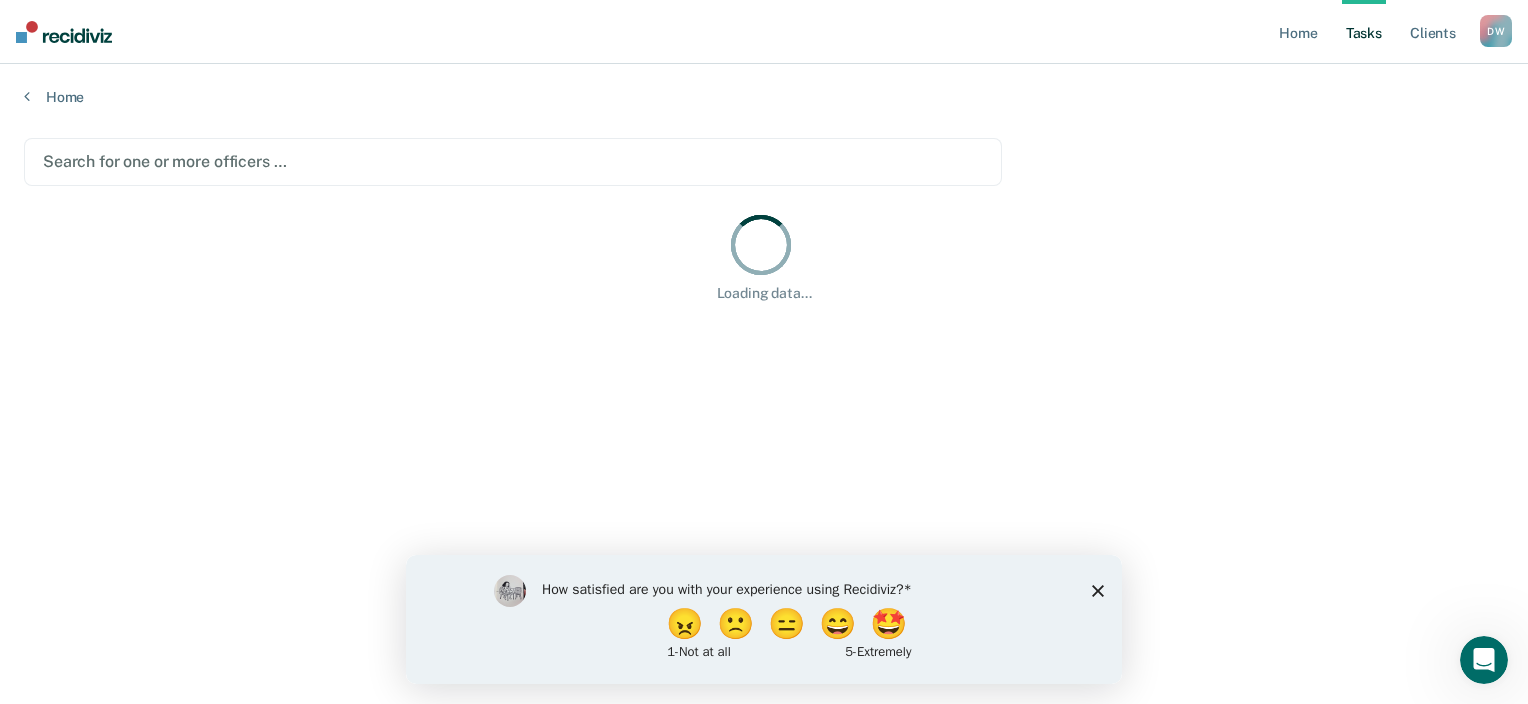 click on "Home Tasks Client s [PERSON_NAME] [PERSON_NAME] Profile How it works Log Out" at bounding box center [764, 32] 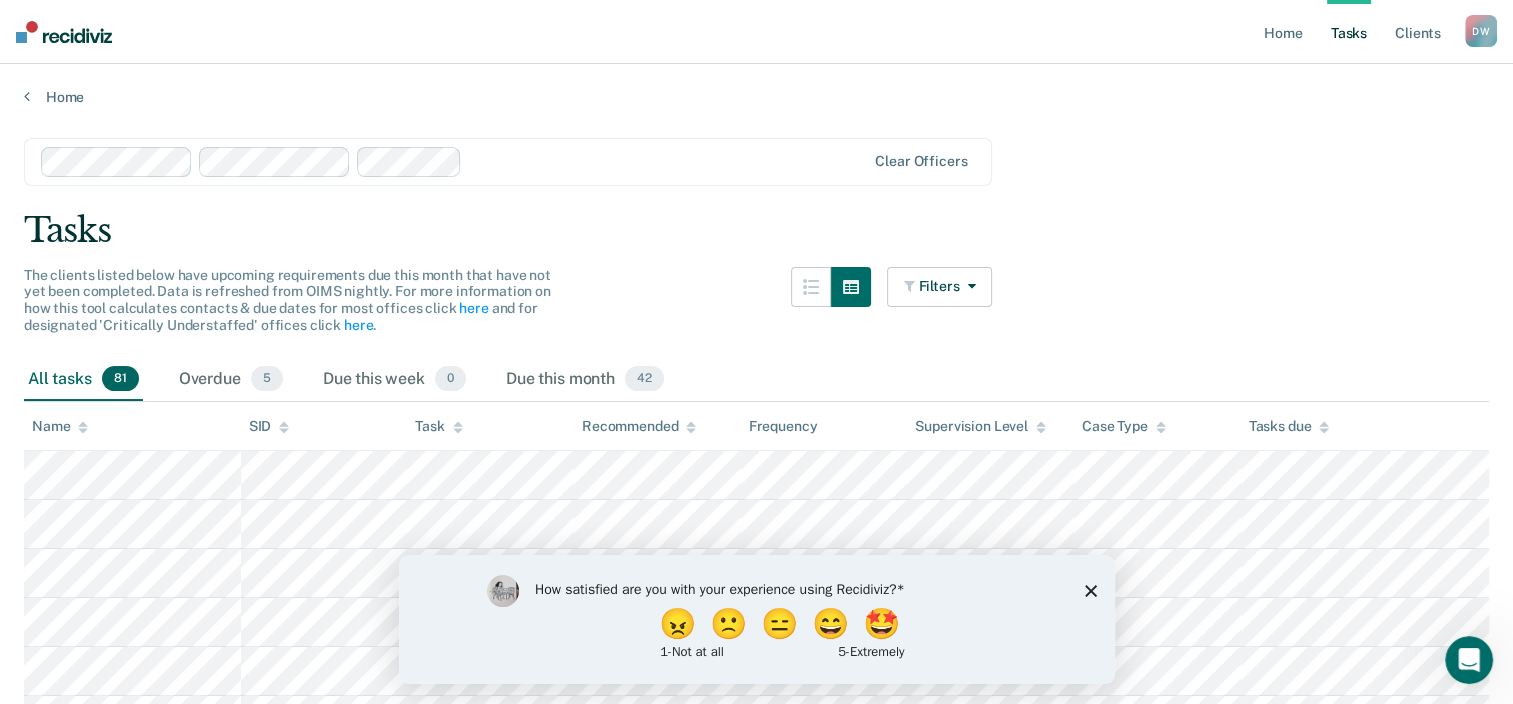 click 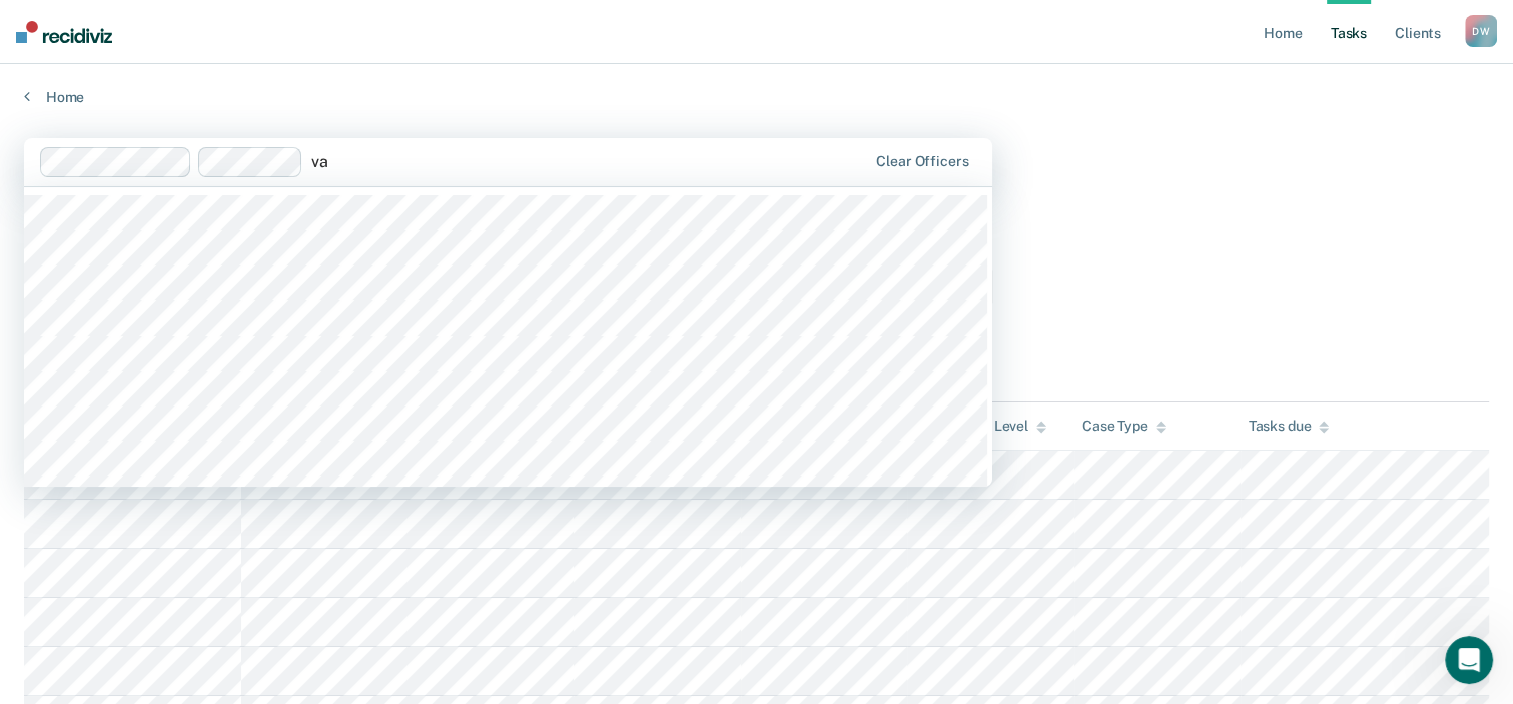 type on "v" 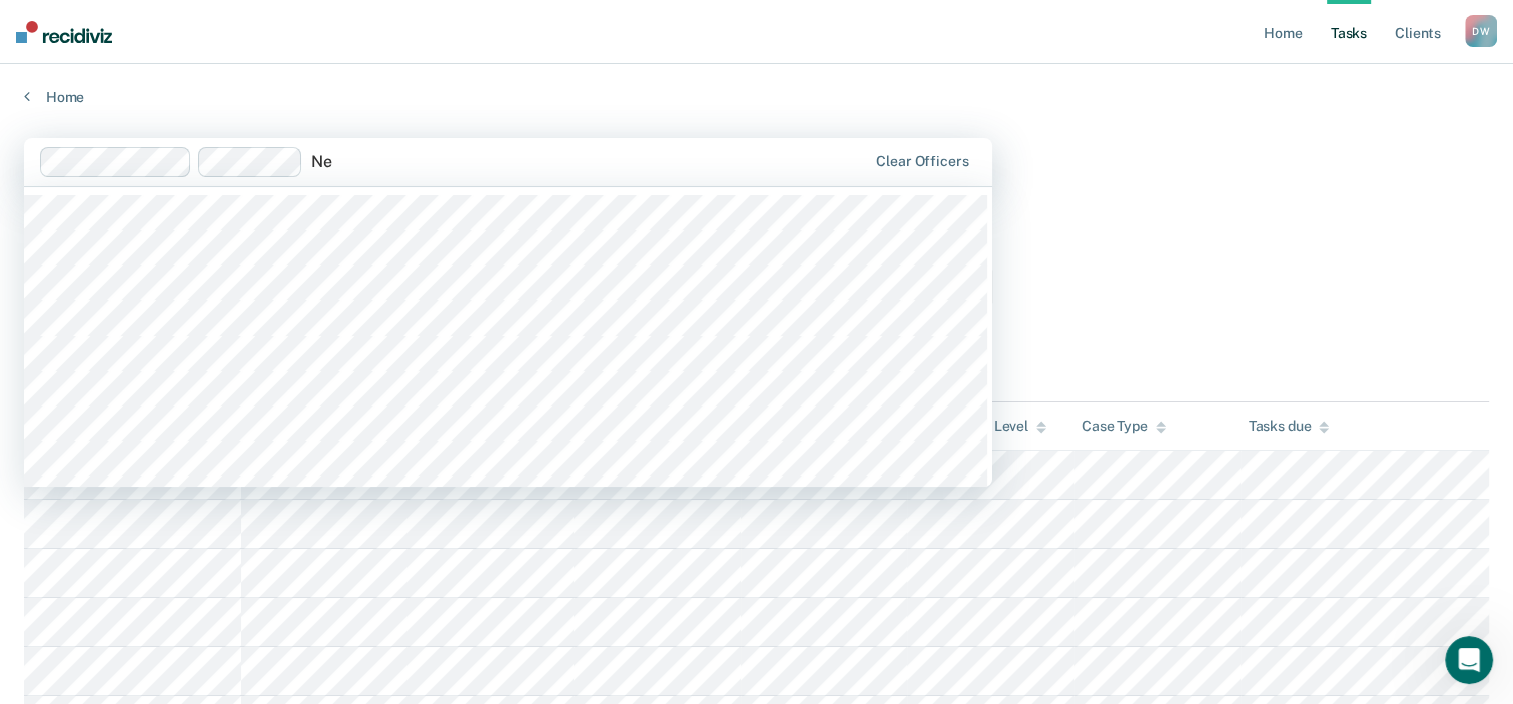 type on "N" 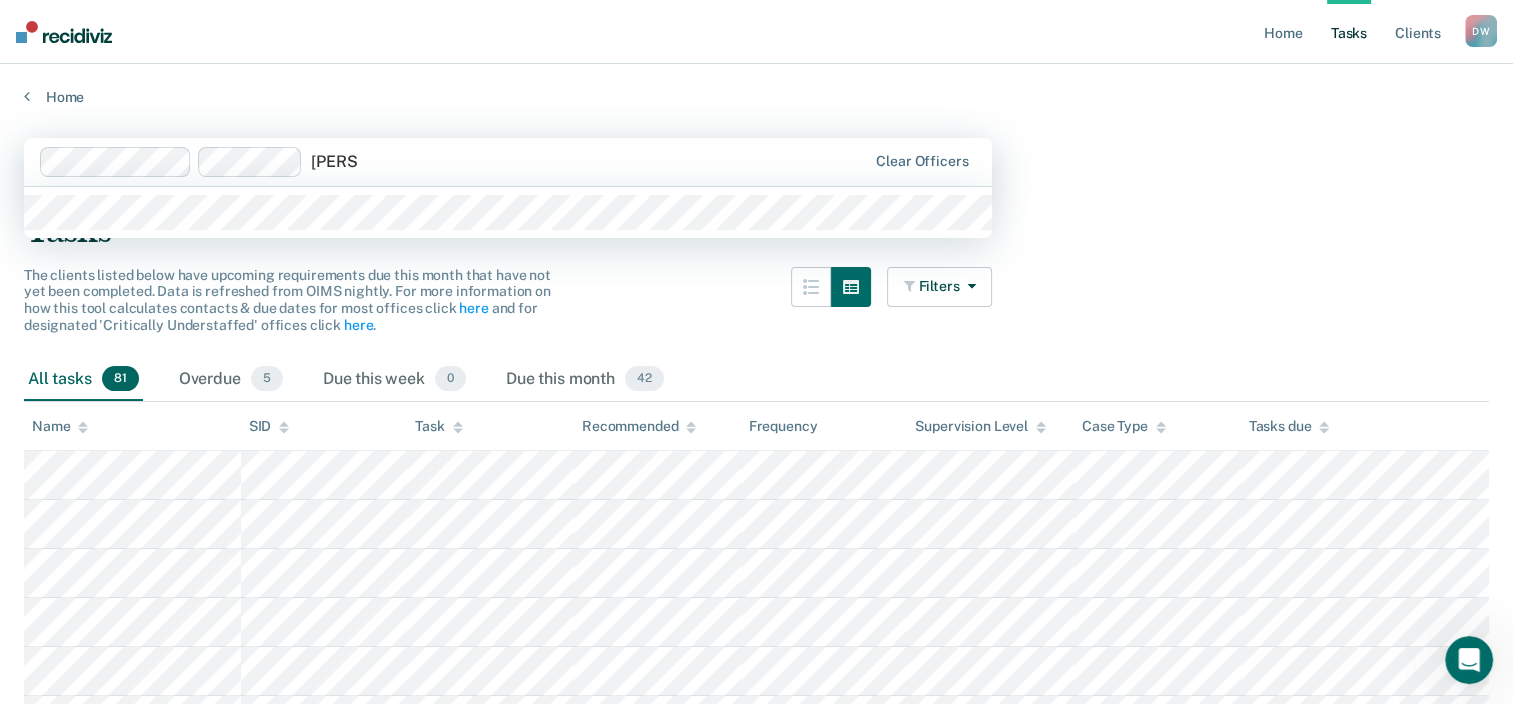 type on "[PERSON_NAME]" 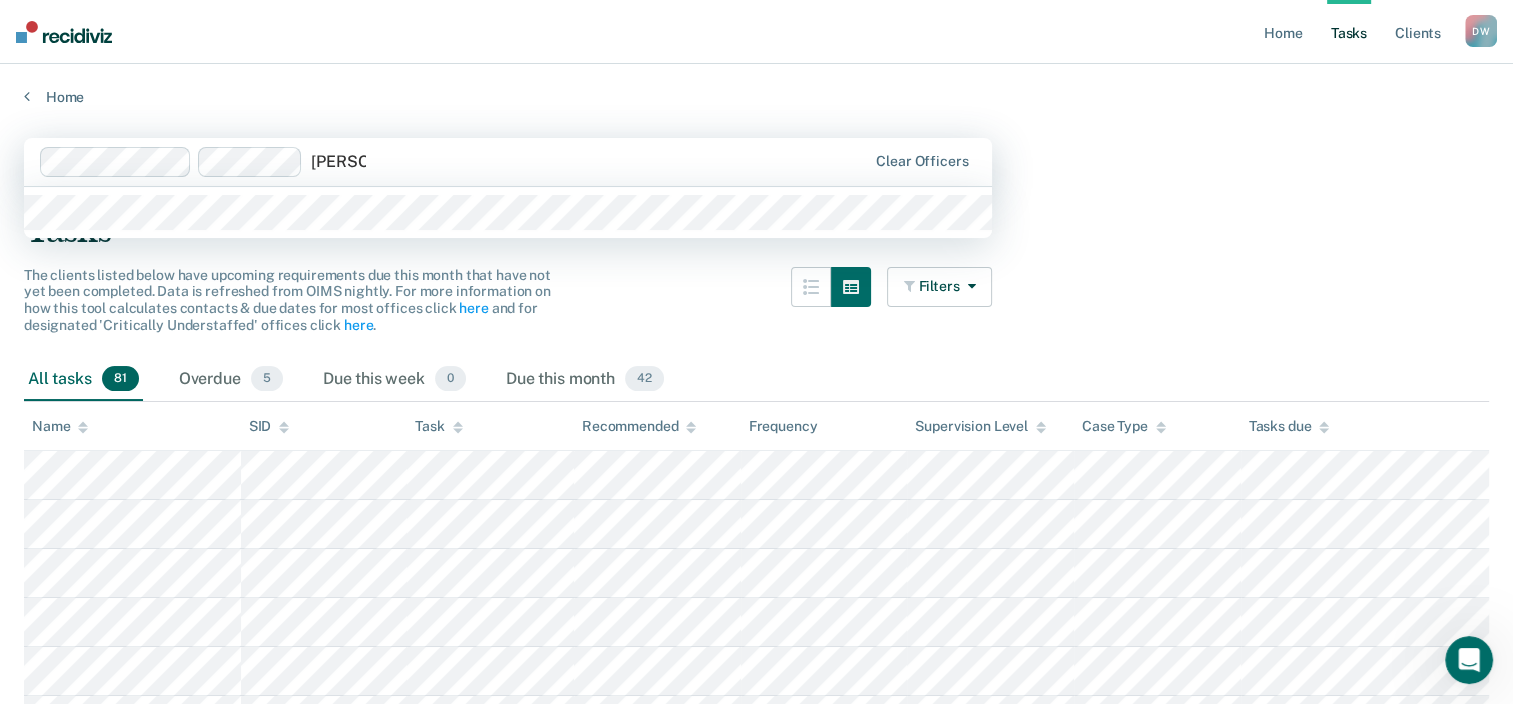 type 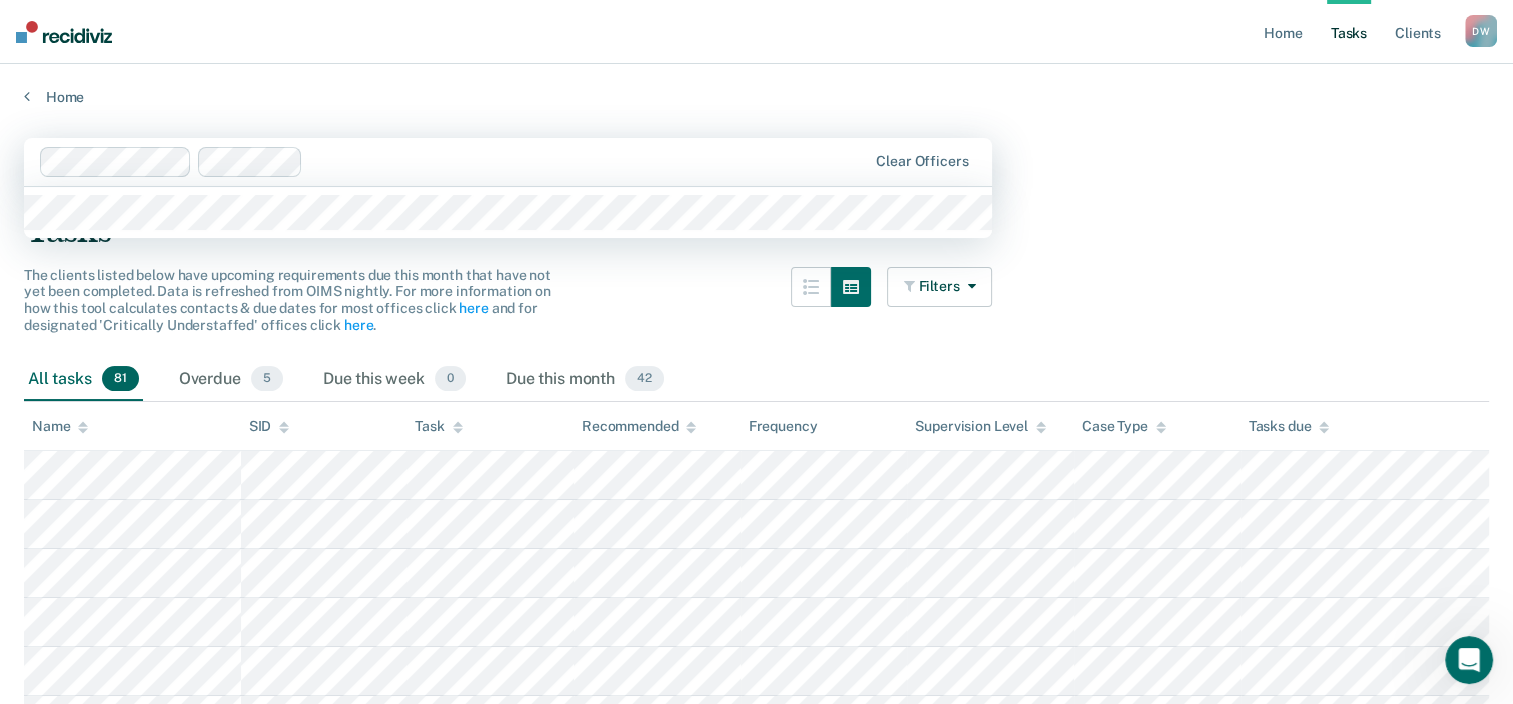 click at bounding box center [588, 161] 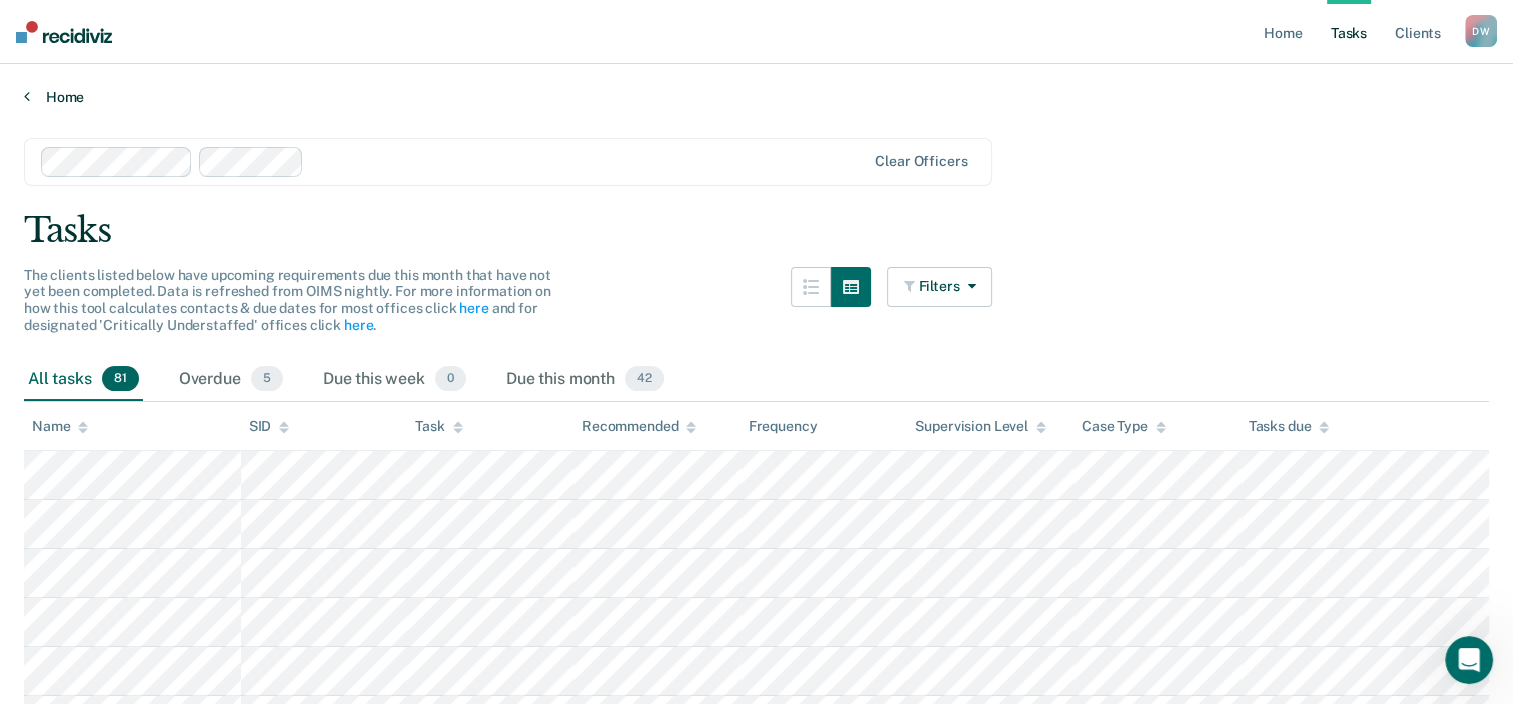 click on "Home" at bounding box center (756, 97) 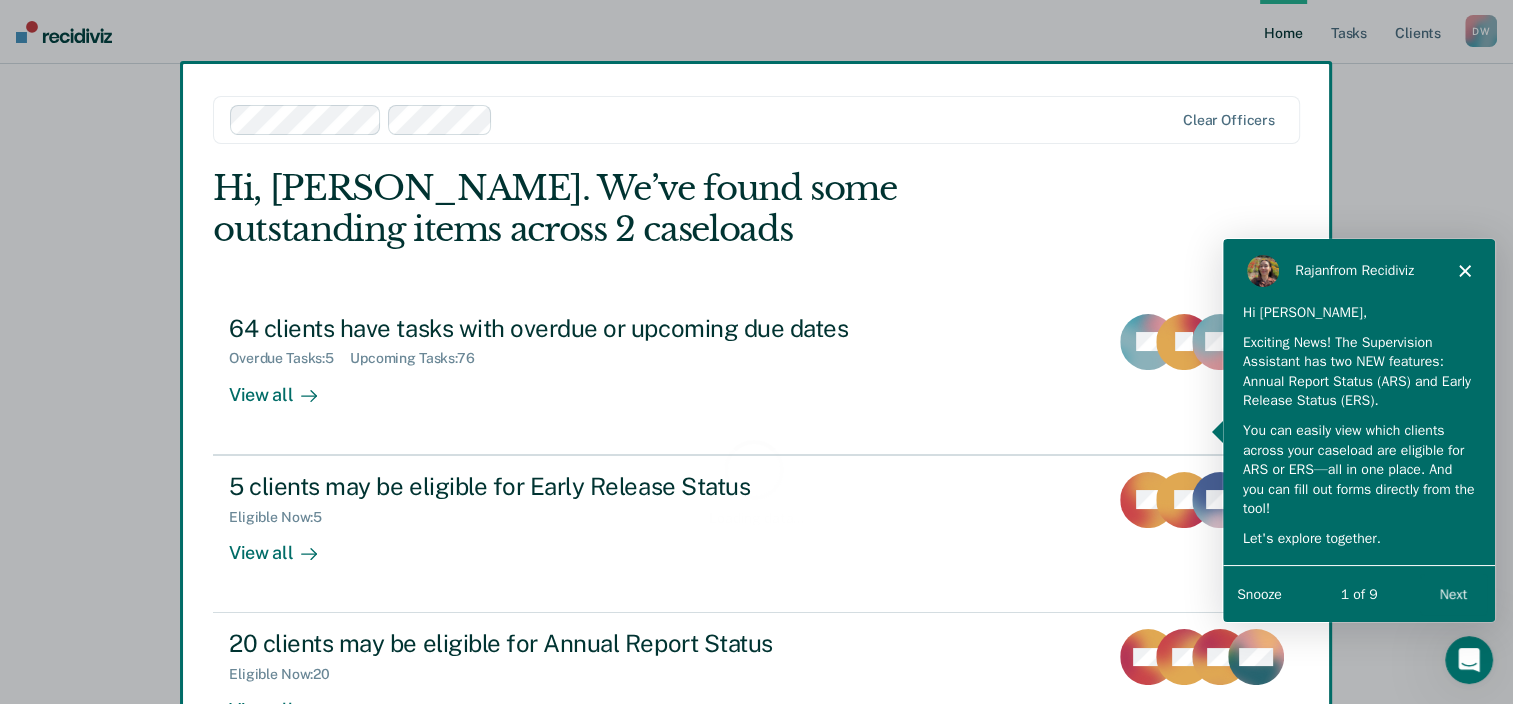 scroll, scrollTop: 0, scrollLeft: 0, axis: both 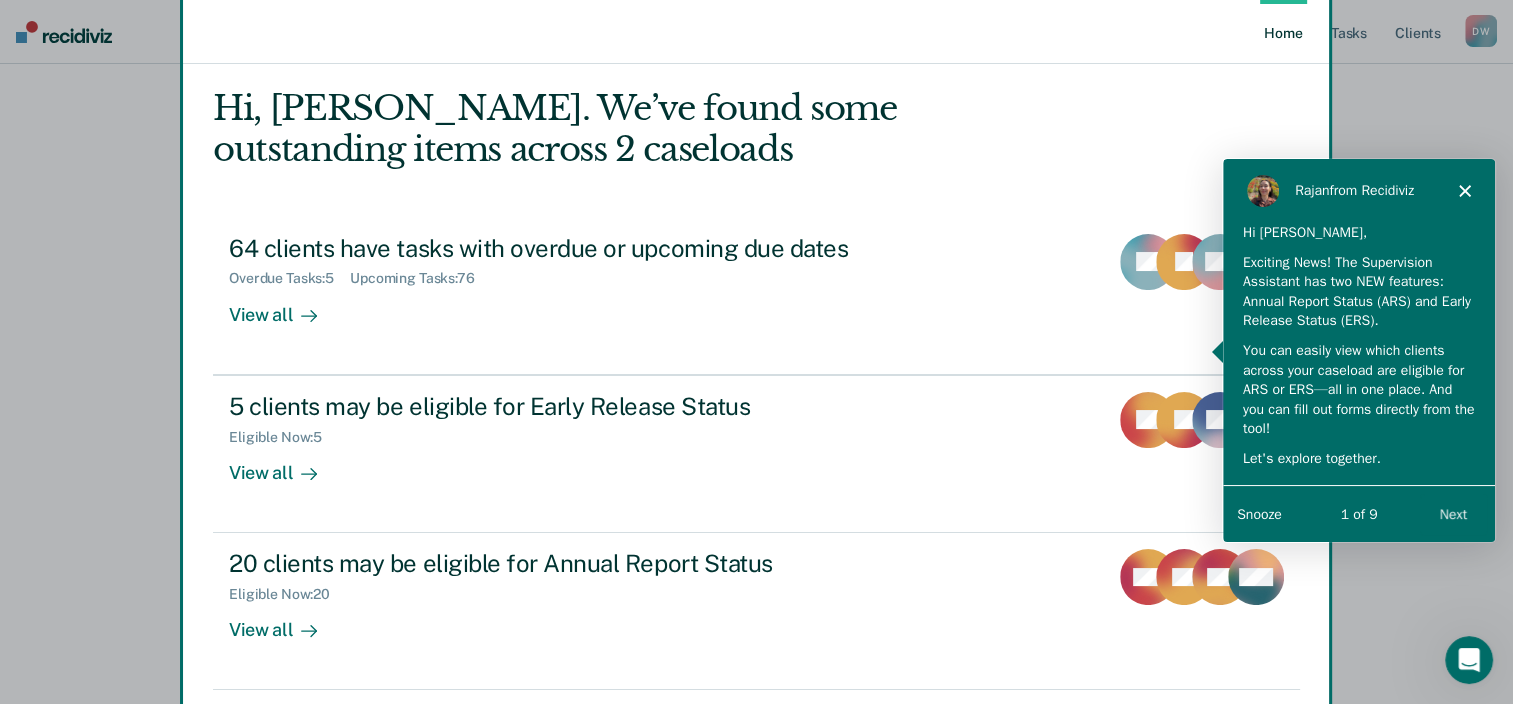 click 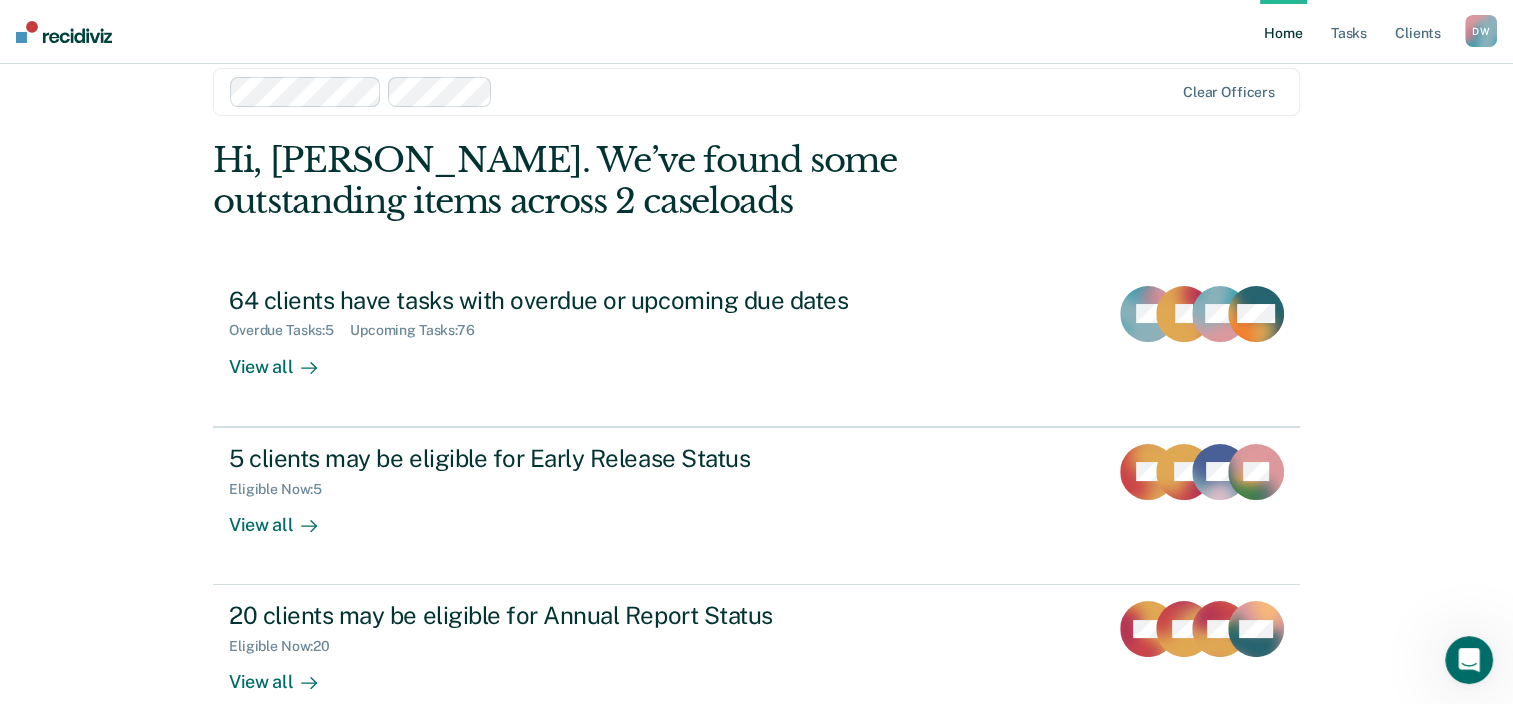 scroll, scrollTop: 0, scrollLeft: 0, axis: both 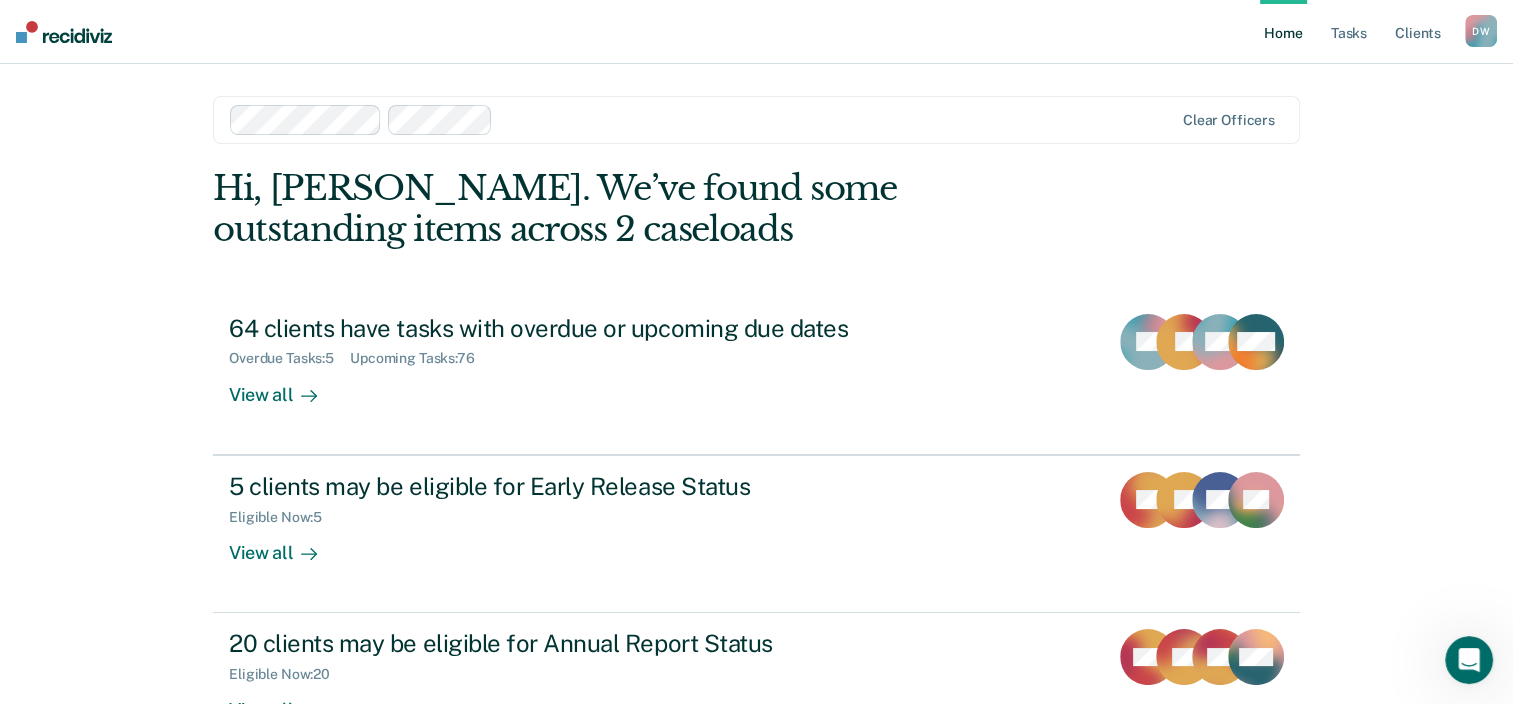 click on "Home" at bounding box center [1283, 32] 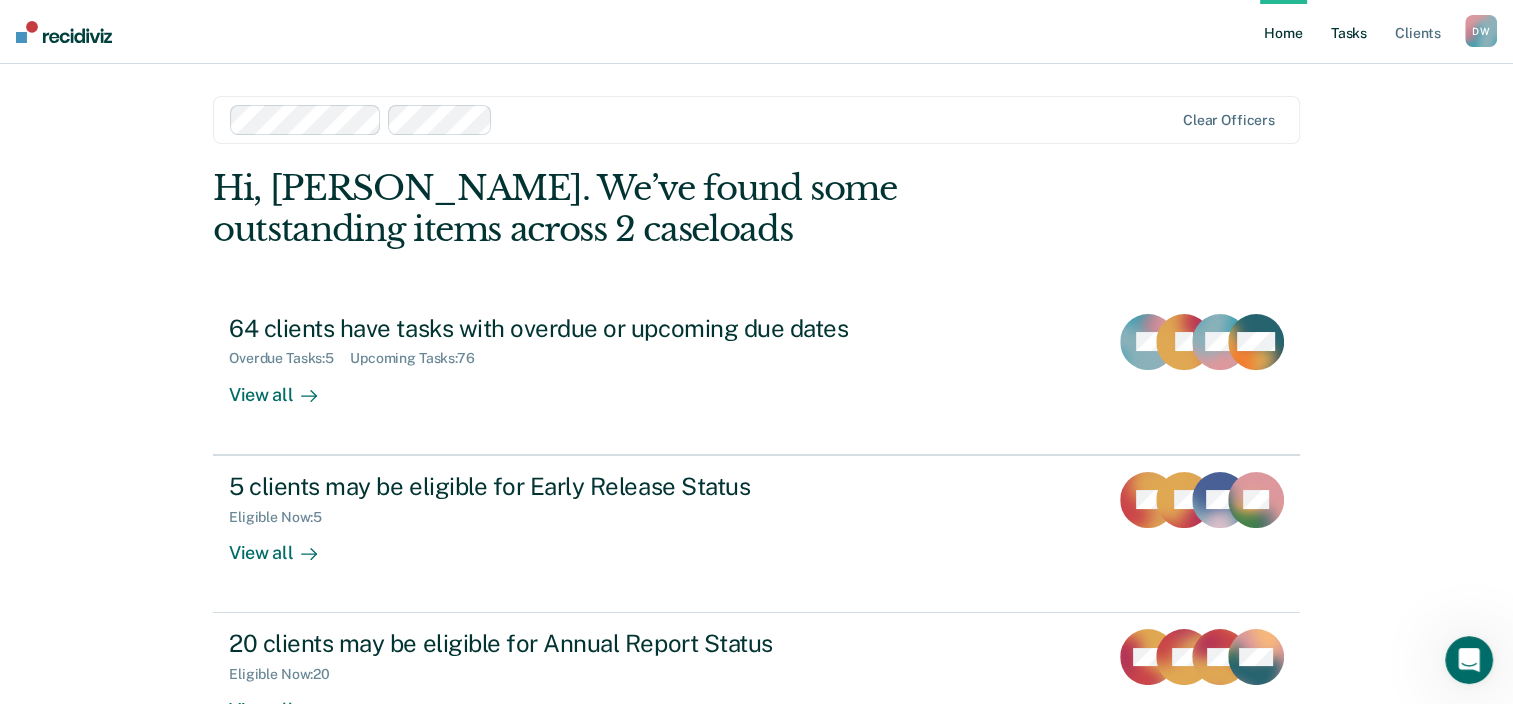 click on "Tasks" at bounding box center (1349, 32) 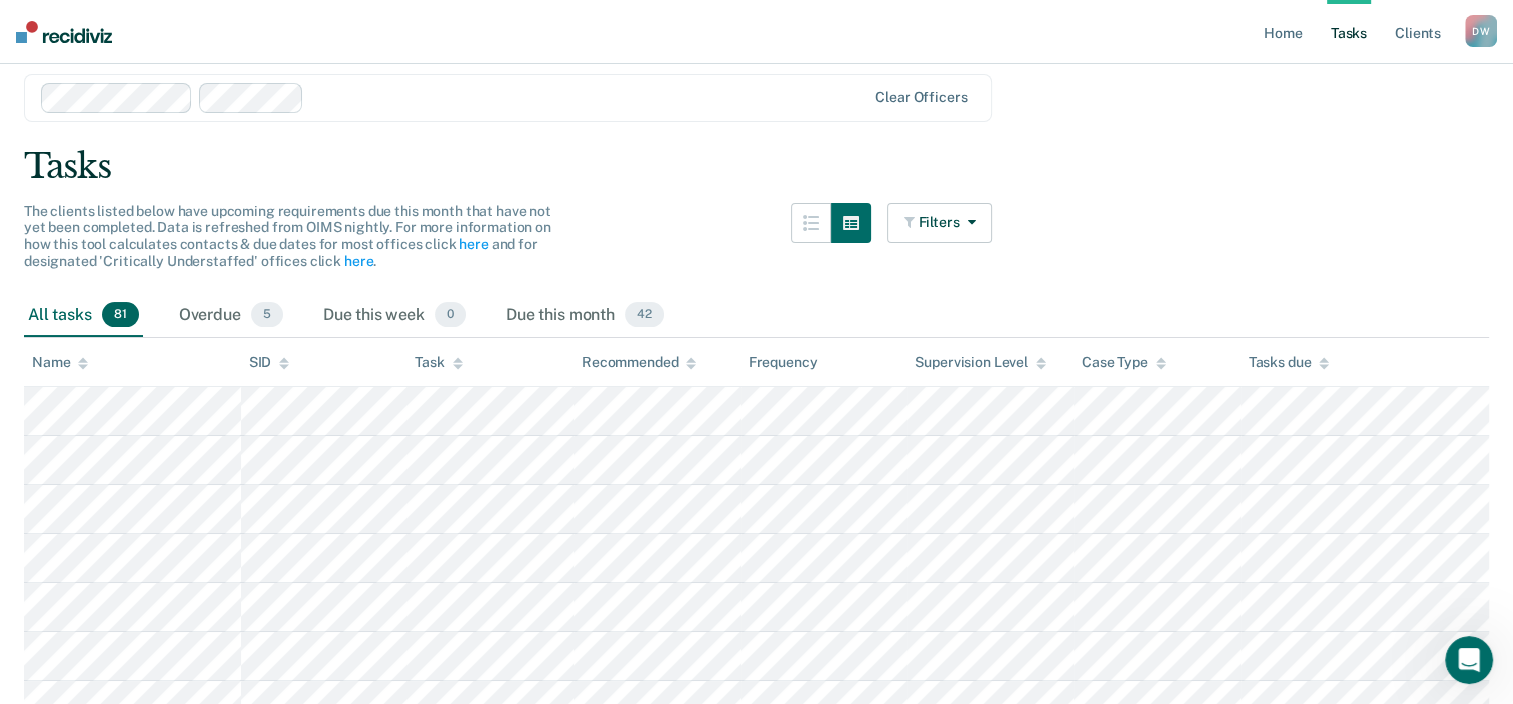 scroll, scrollTop: 100, scrollLeft: 0, axis: vertical 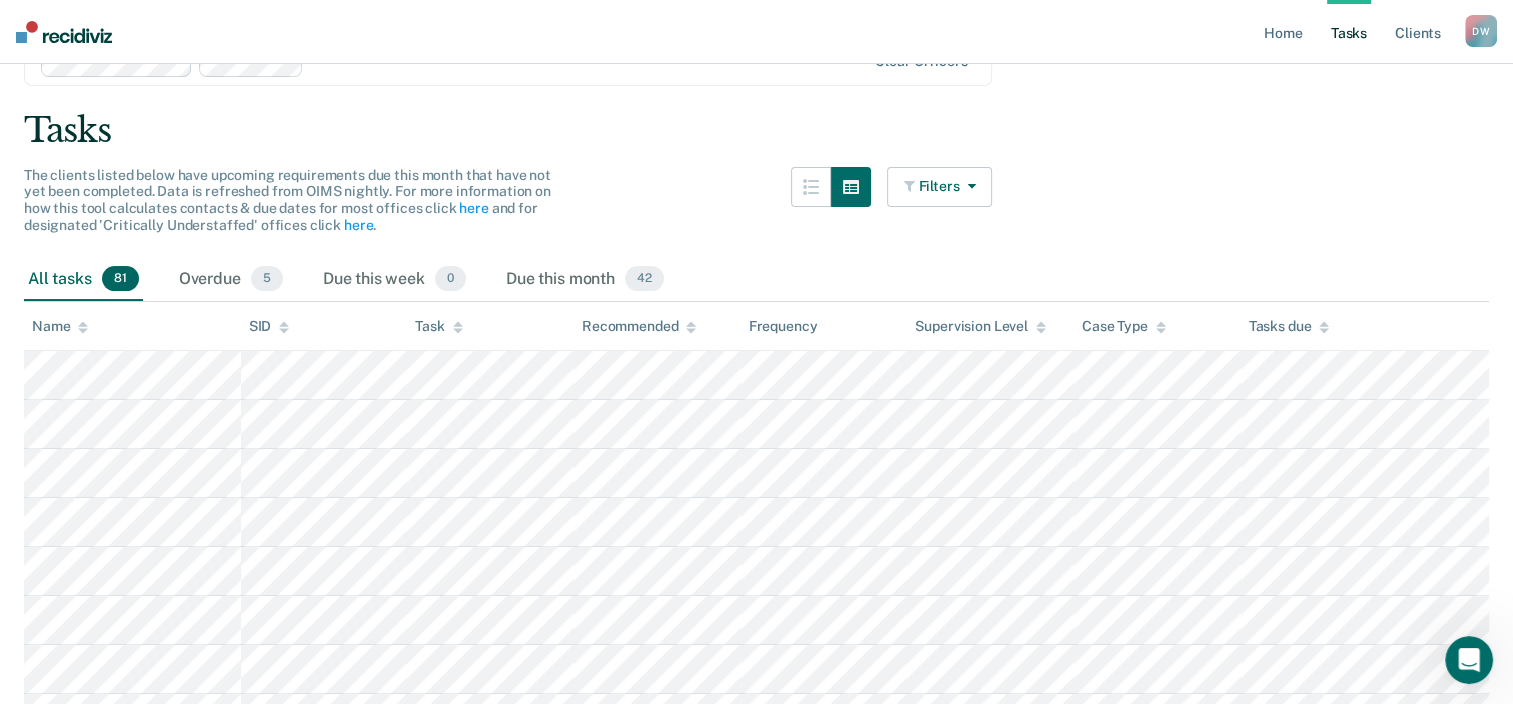 click on "Filters" at bounding box center [940, 187] 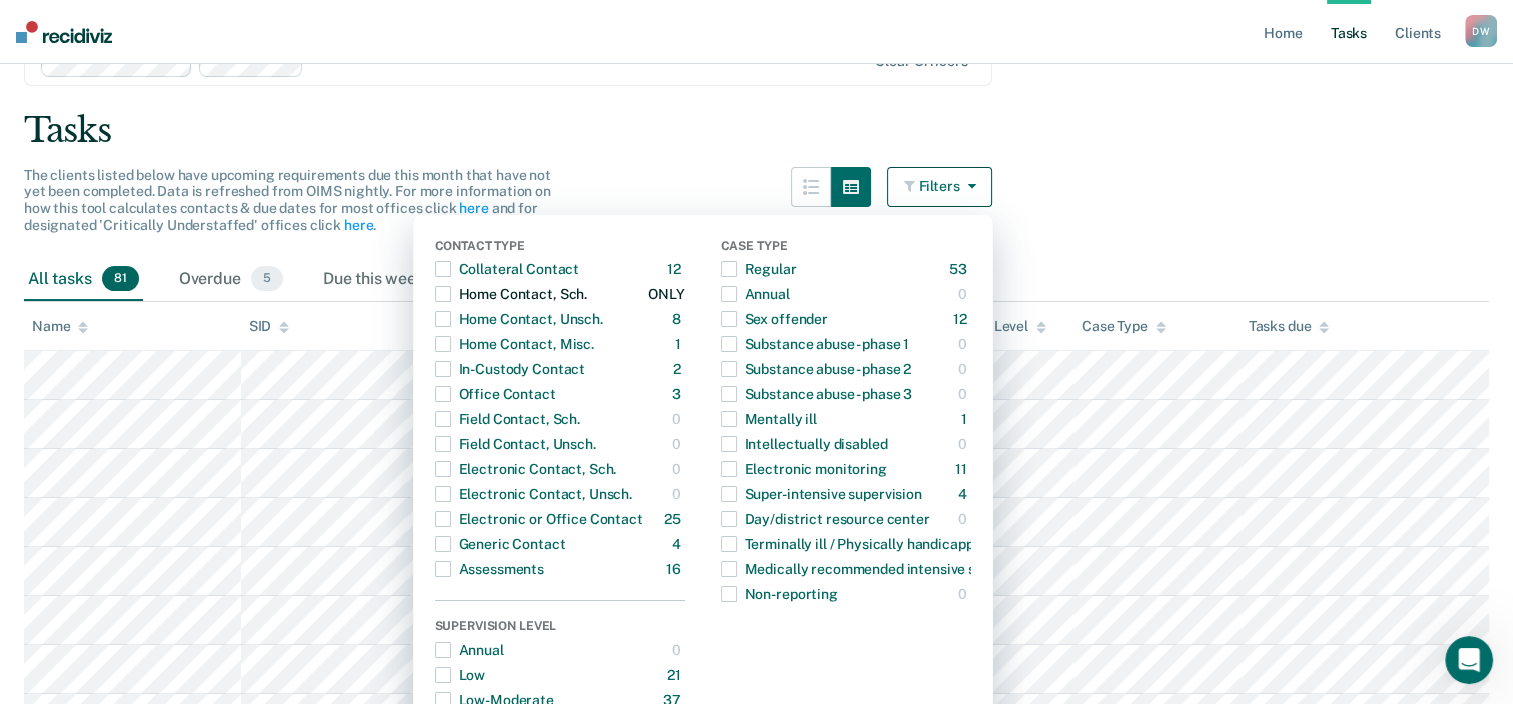 click at bounding box center [443, 294] 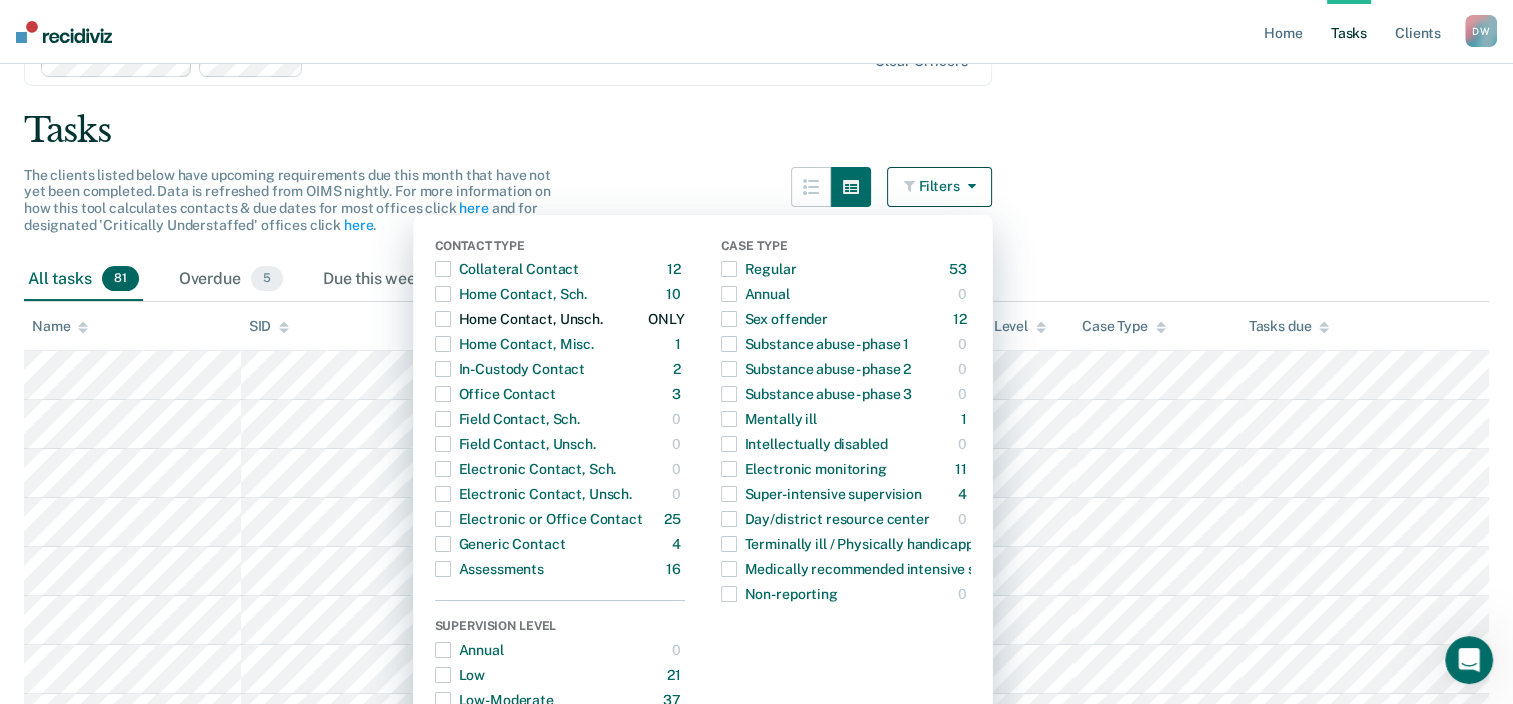 click at bounding box center [443, 319] 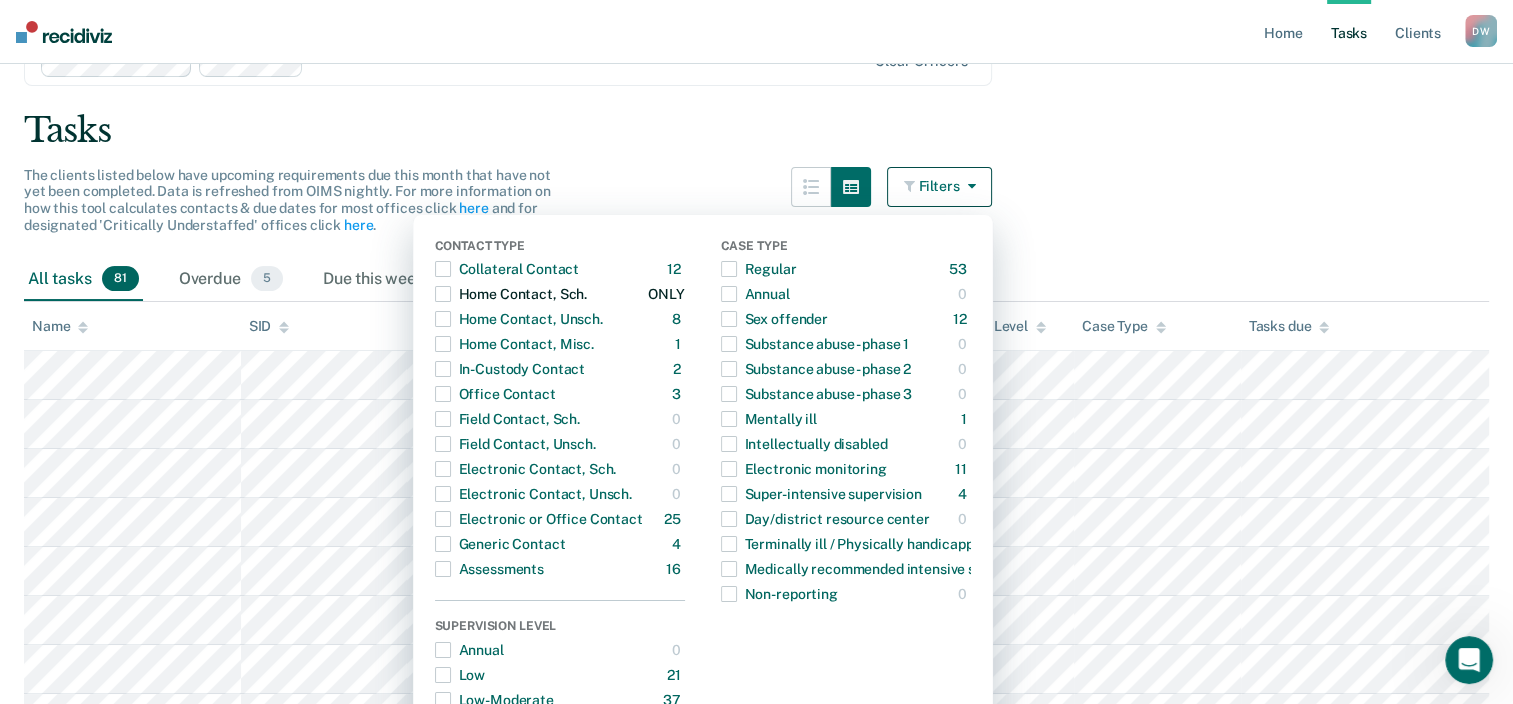 click at bounding box center (443, 294) 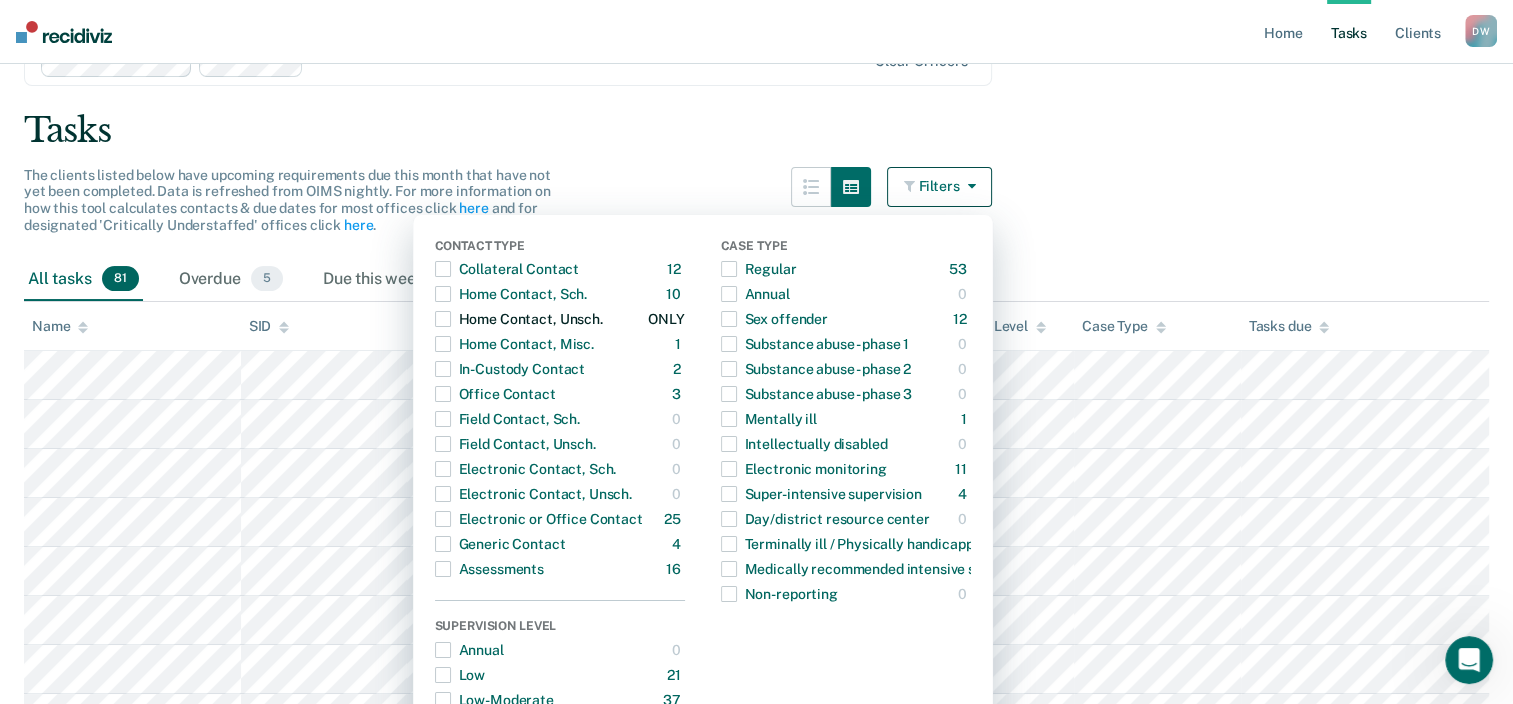 click at bounding box center [443, 319] 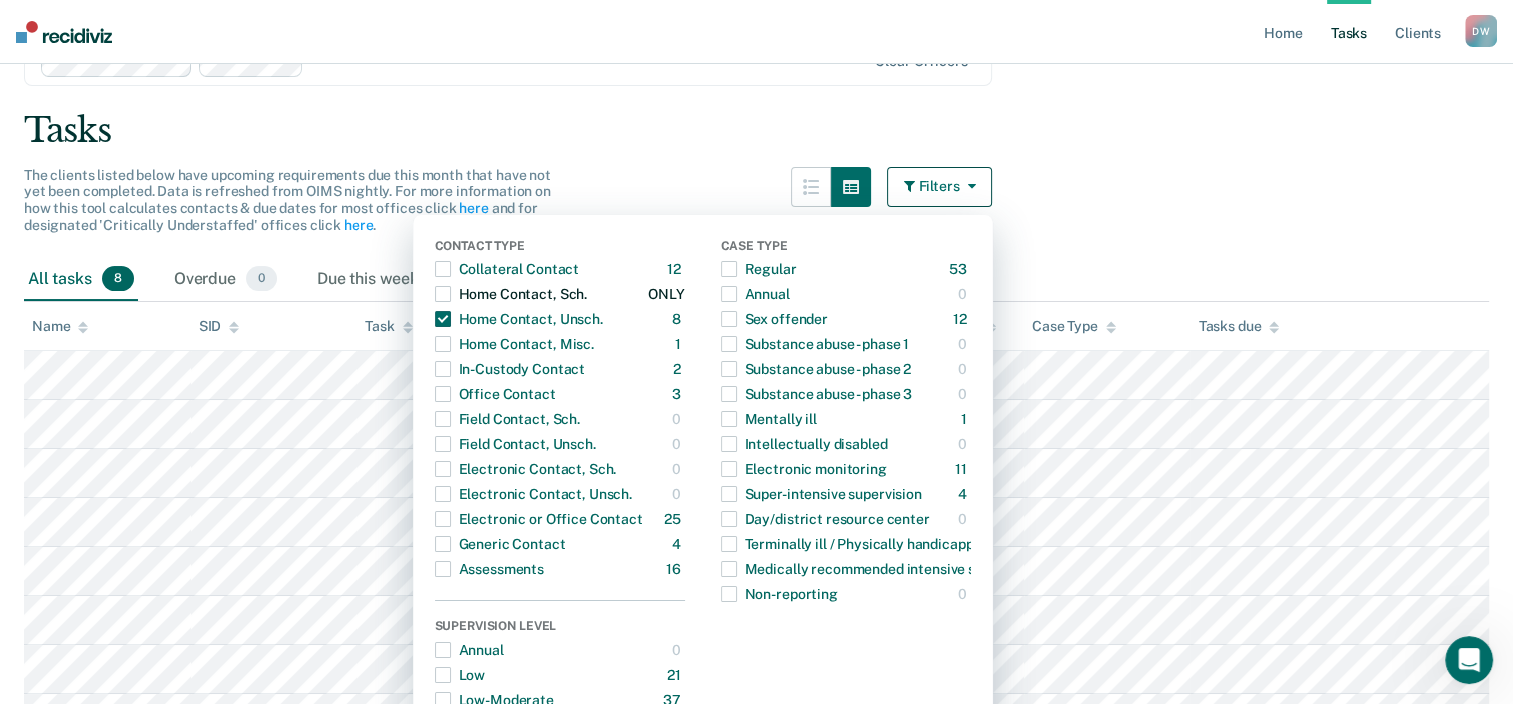 click at bounding box center (443, 294) 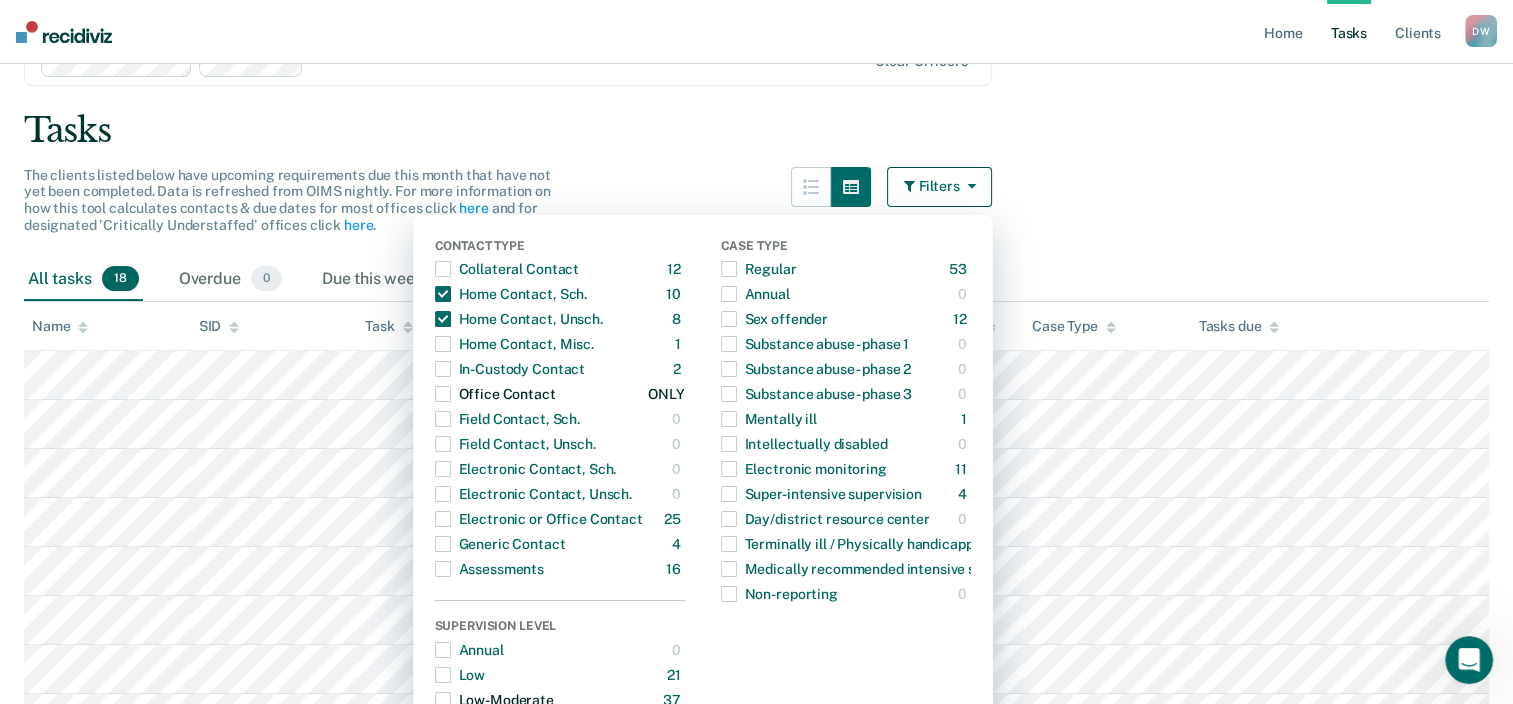 scroll, scrollTop: 100, scrollLeft: 0, axis: vertical 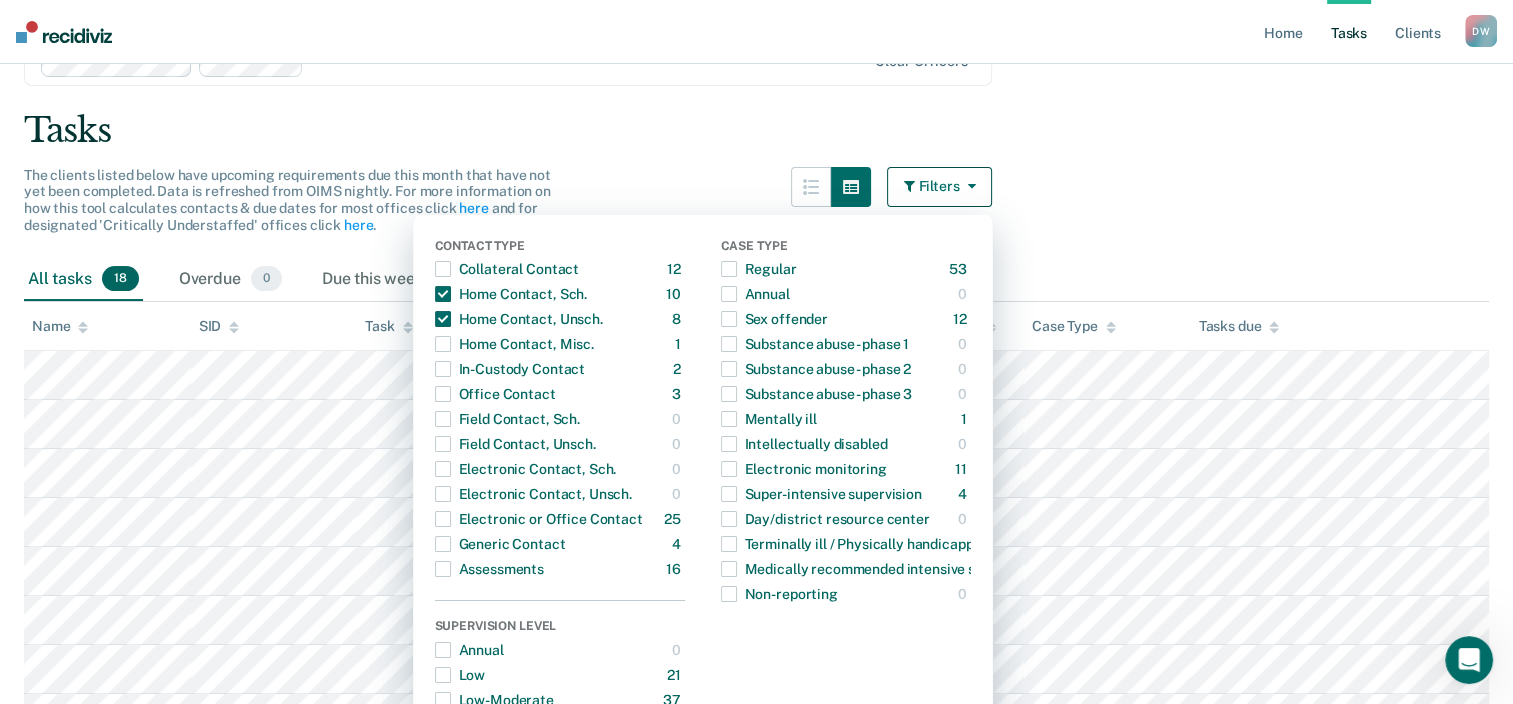 click on "Clear   officers Tasks The clients listed below have upcoming requirements due this month that have not yet been completed. Data is refreshed from OIMS nightly. For more information on how this tool calculates contacts & due dates for most offices click   here   and for designated 'Critically Understaffed' offices click   here .  Filters Contact Type Collateral Contact 12 ONLY Home Contact, Sch. 10 ONLY Home Contact, Unsch. 8 ONLY Home Contact, Misc. 1 ONLY In-Custody Contact 2 ONLY Office Contact 3 ONLY Field Contact, Sch. 0 ONLY Field Contact, Unsch. 0 ONLY Electronic Contact, Sch. 0 ONLY Electronic Contact, Unsch. 0 ONLY Electronic or Office Contact 25 ONLY Generic Contact 4 ONLY Assessments 16 ONLY Supervision Level Annual 0 ONLY Low 21 ONLY Low-Moderate 37 ONLY Moderate 6 ONLY High 15 ONLY In-custody 2 ONLY Case Type Regular 53 ONLY Annual 0 ONLY Sex offender 12 ONLY Substance abuse - phase 1 0 ONLY Substance abuse - phase 2 0 ONLY Substance abuse - phase 3 0 ONLY Mentally ill 1 ONLY 0 ONLY 11 ONLY 4 0 0" at bounding box center (756, 656) 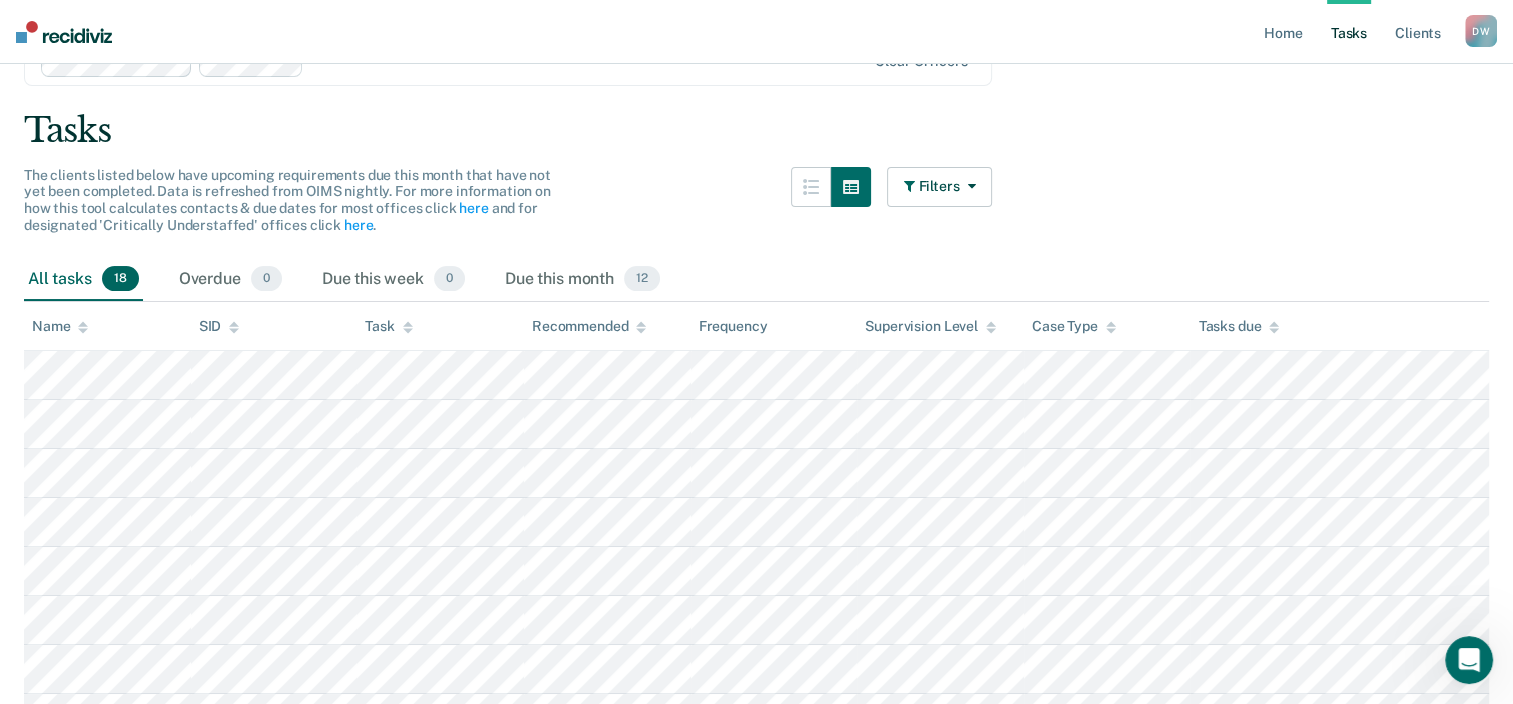 scroll, scrollTop: 200, scrollLeft: 0, axis: vertical 